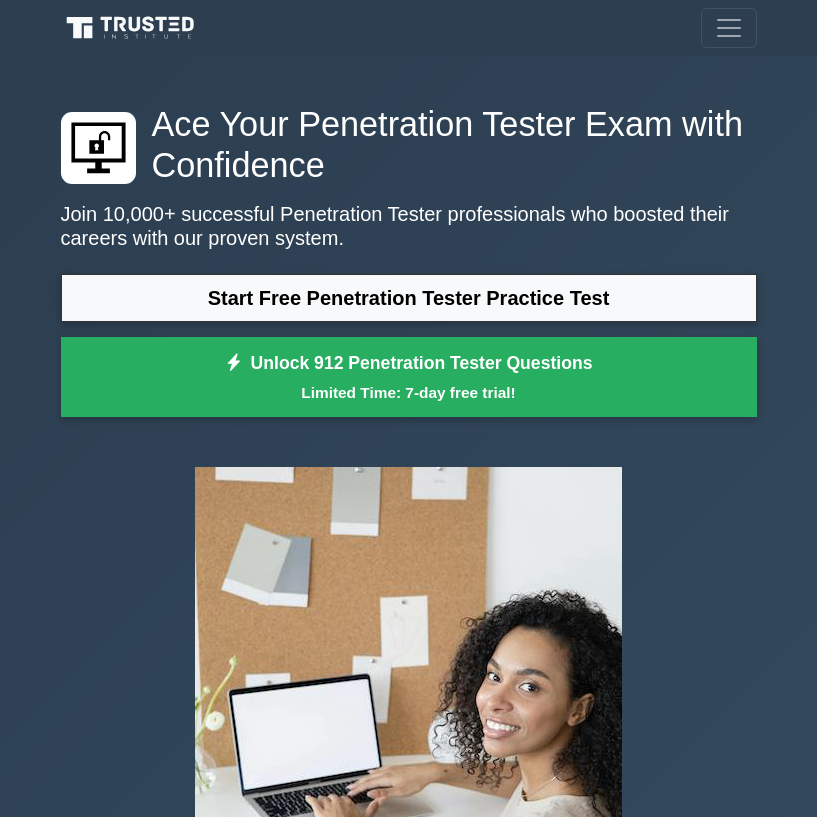 scroll, scrollTop: 0, scrollLeft: 0, axis: both 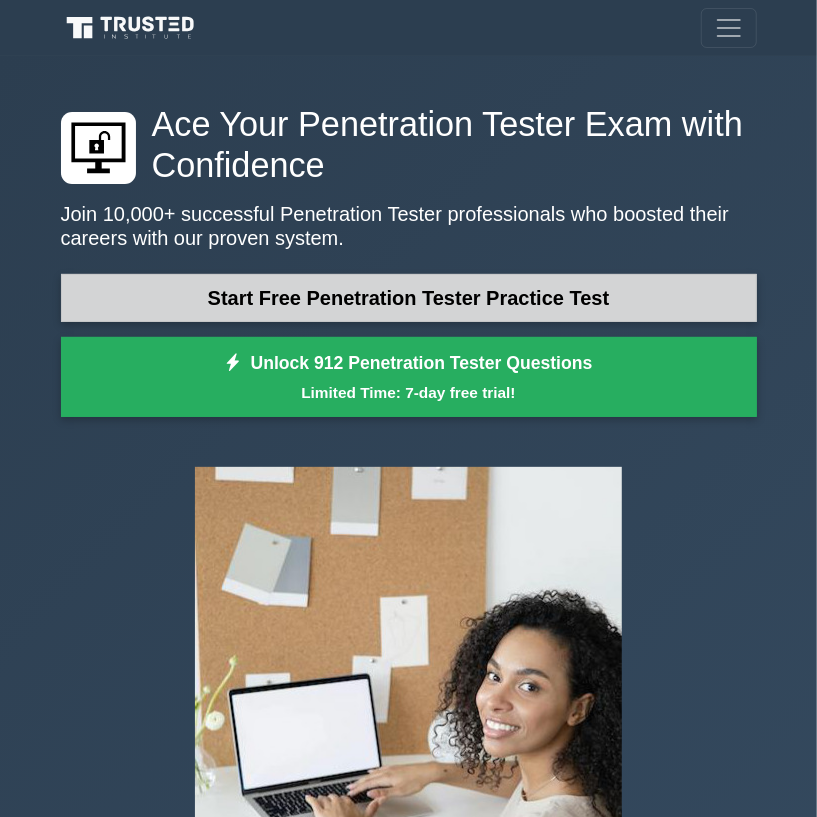 click on "Start Free Penetration Tester Practice Test" at bounding box center [409, 298] 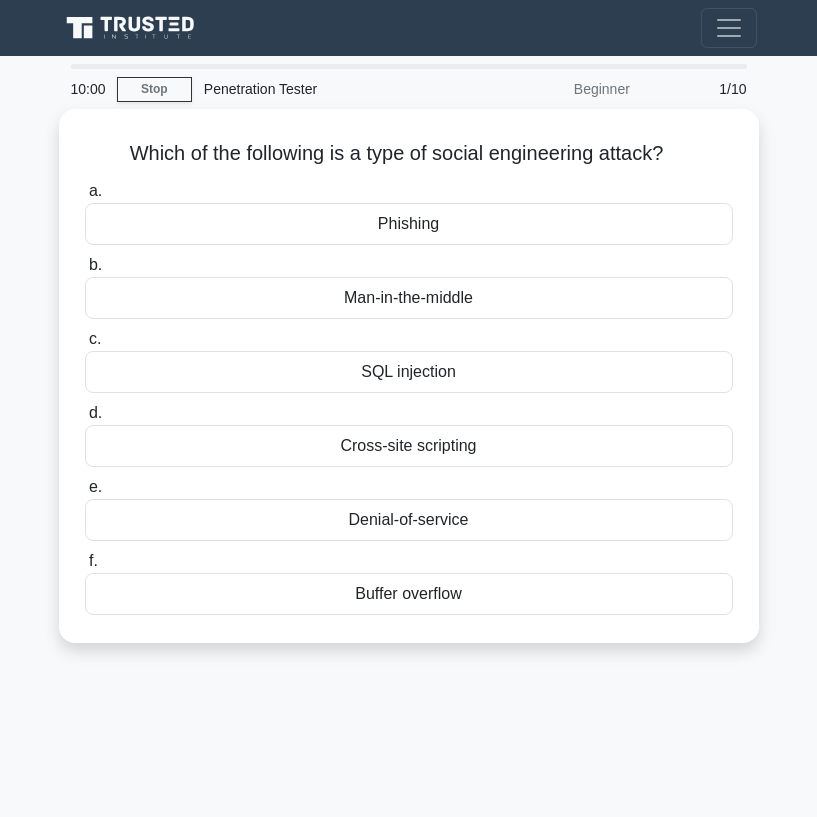 scroll, scrollTop: 0, scrollLeft: 0, axis: both 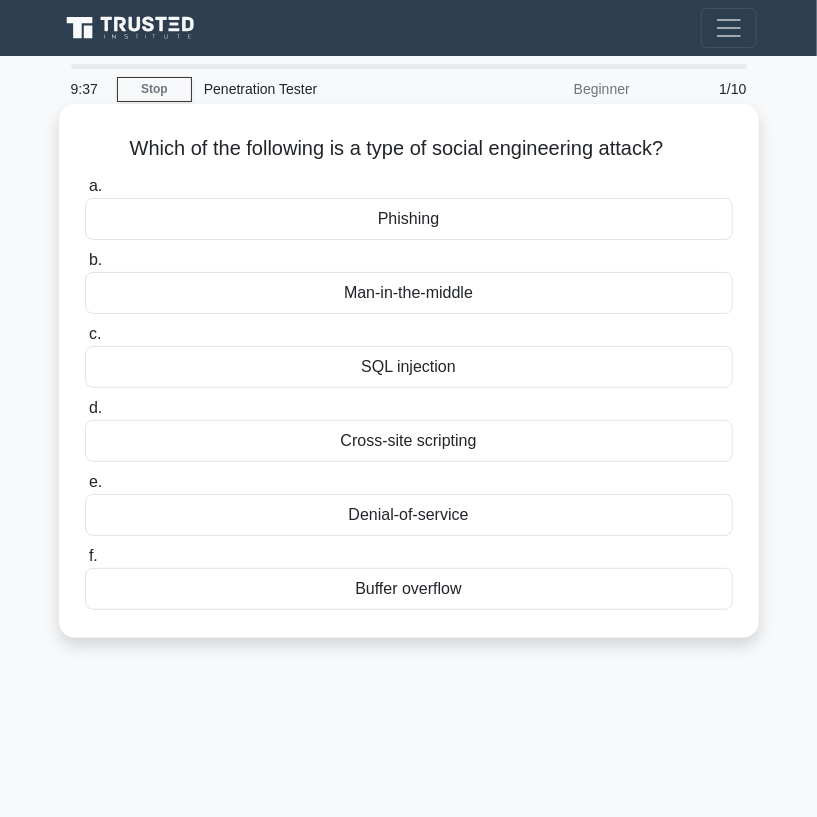 click on "SQL injection" at bounding box center (409, 367) 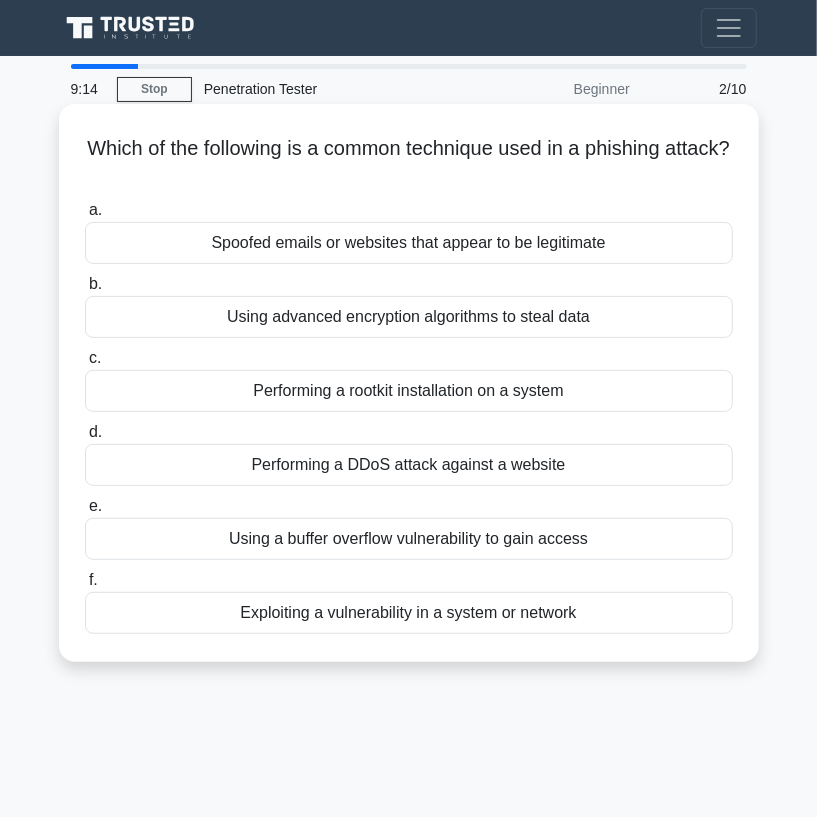 click on "Spoofed emails or websites that appear to be legitimate" at bounding box center [409, 243] 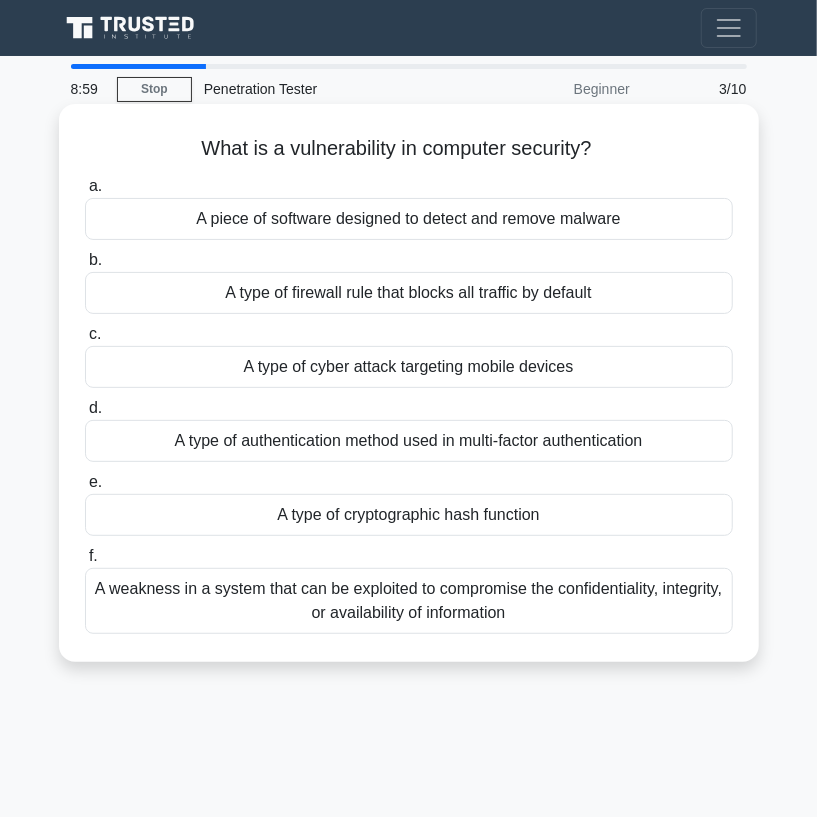 click on "A weakness in a system that can be exploited to compromise the confidentiality, integrity, or availability of information" at bounding box center [409, 601] 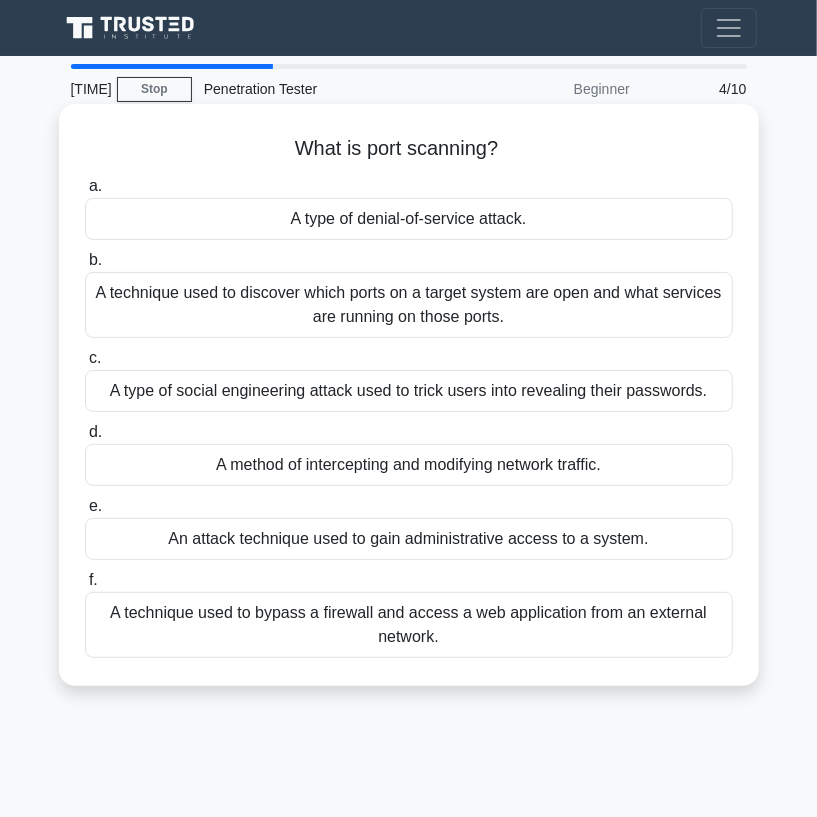 click on "A method of intercepting and modifying network traffic." at bounding box center (409, 465) 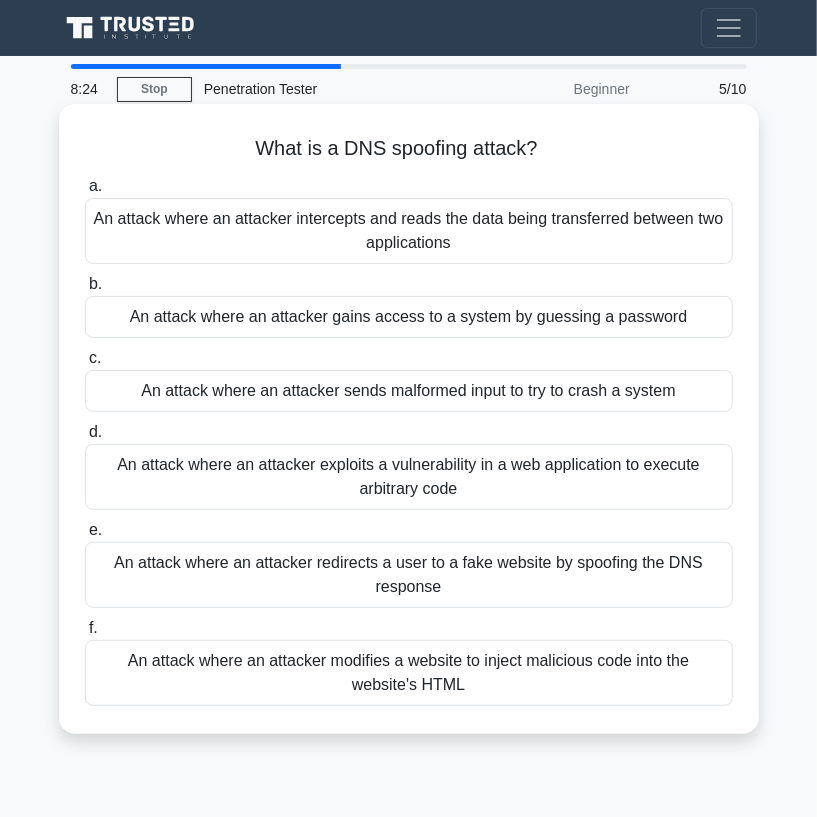 click on "An attack where an attacker exploits a vulnerability in a web application to execute arbitrary code" at bounding box center [409, 477] 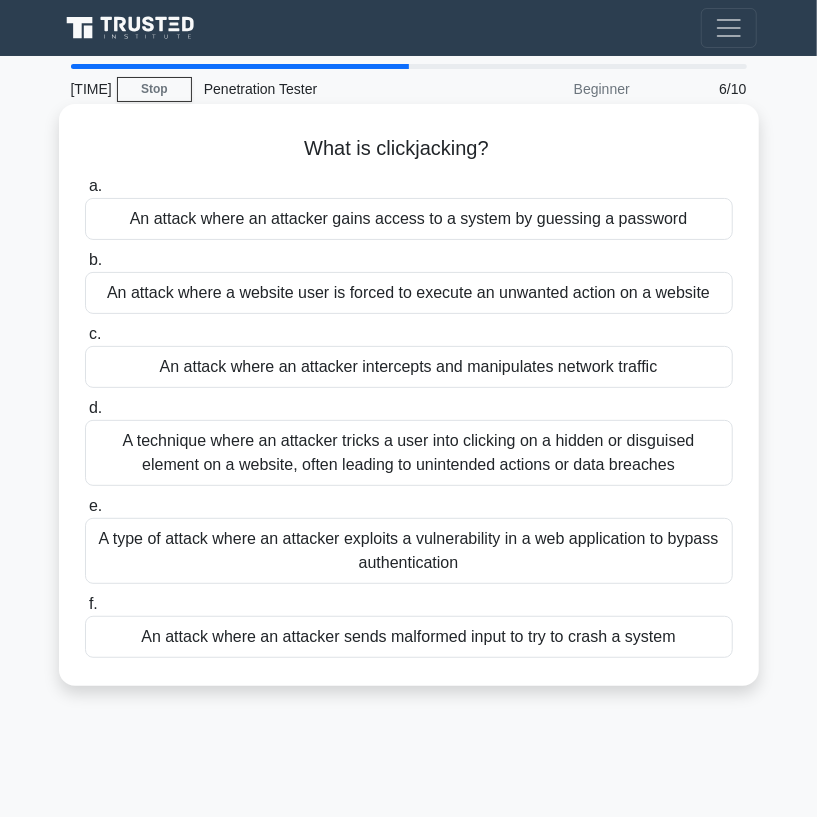 click on "A technique where an attacker tricks a user into clicking on a hidden or disguised element on a website, often leading to unintended actions or data breaches" at bounding box center (409, 453) 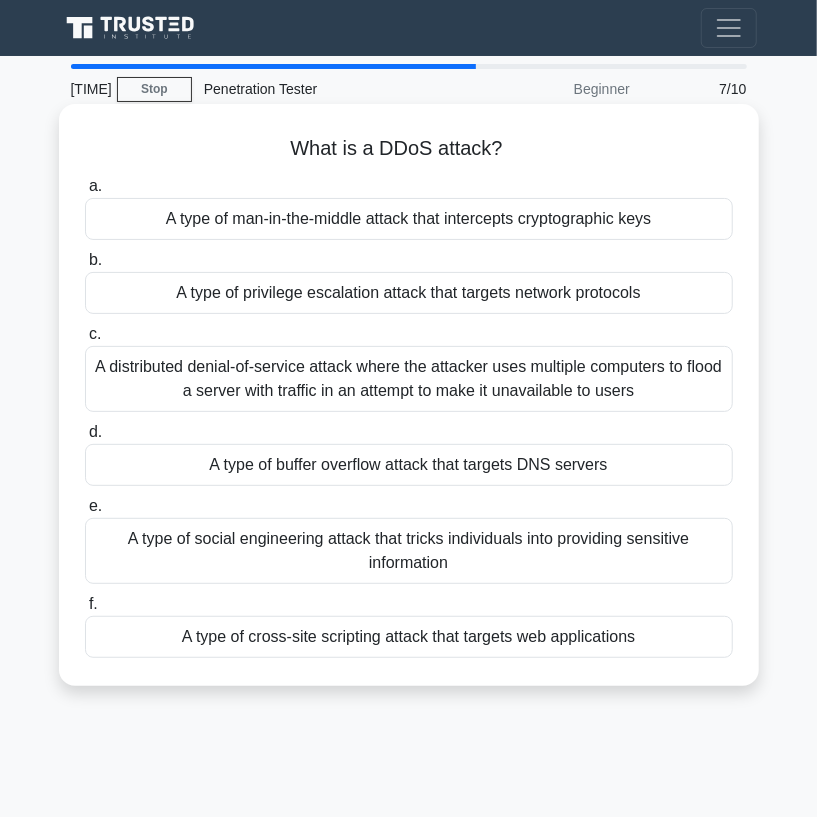 click on "A type of social engineering attack that tricks individuals into providing sensitive information" at bounding box center (409, 551) 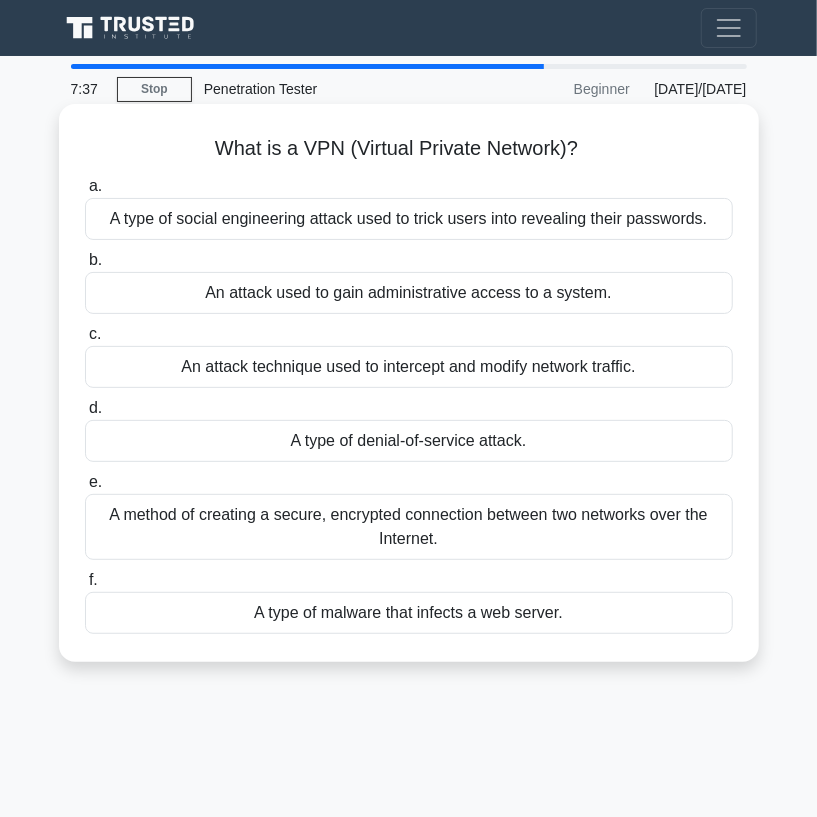 click on "A method of creating a secure, encrypted connection between two networks over the Internet." at bounding box center (409, 527) 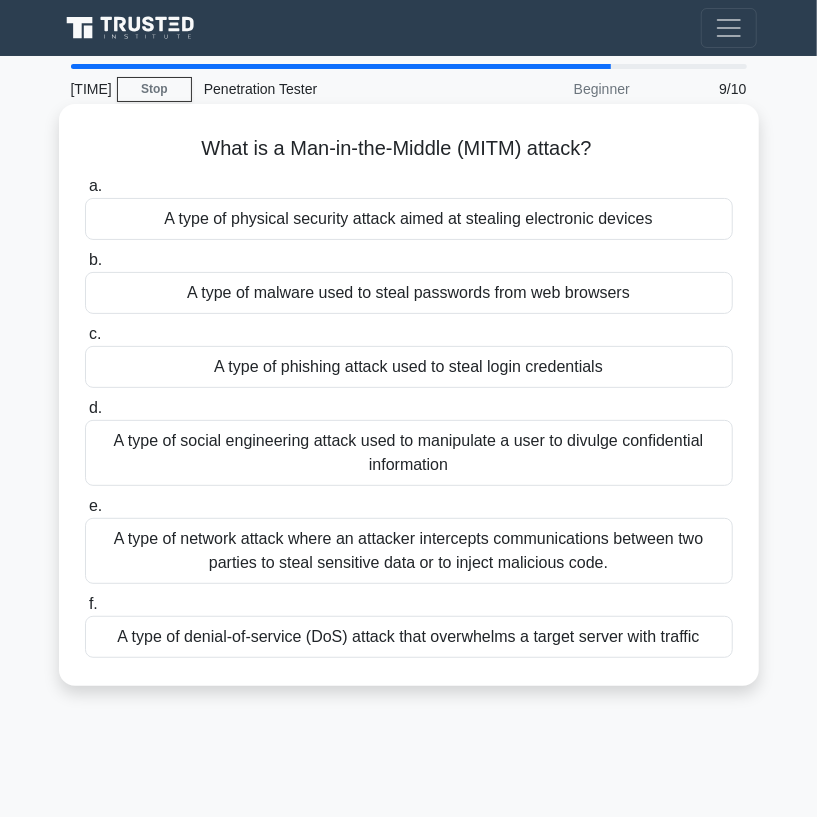 click on "A type of network attack where an attacker intercepts communications between two parties to steal sensitive data or to inject malicious code." at bounding box center (409, 551) 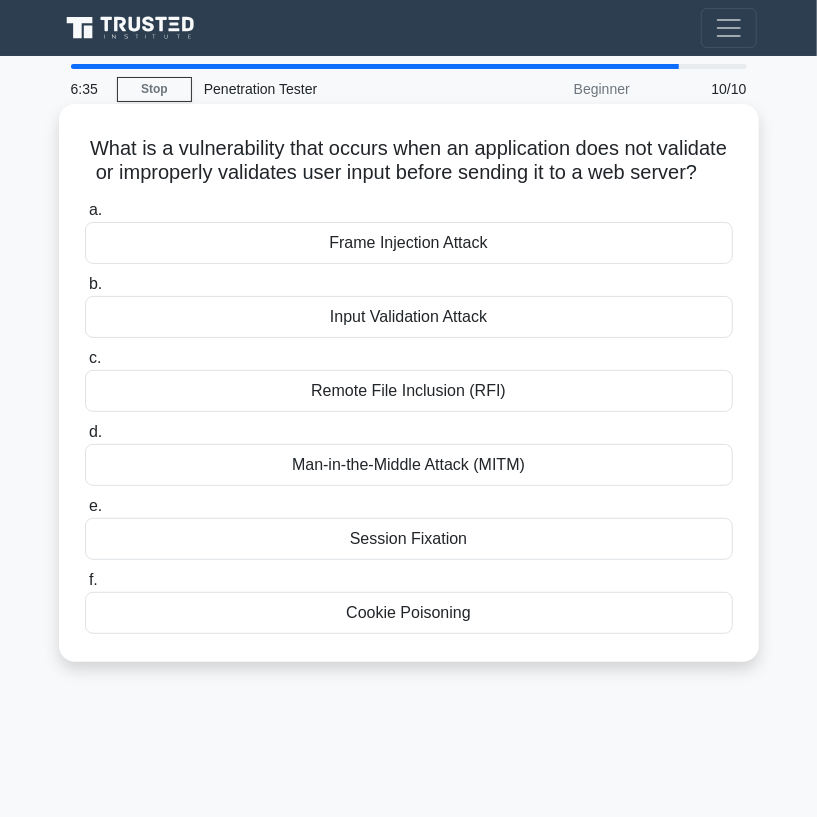click on "Input Validation Attack" at bounding box center [409, 317] 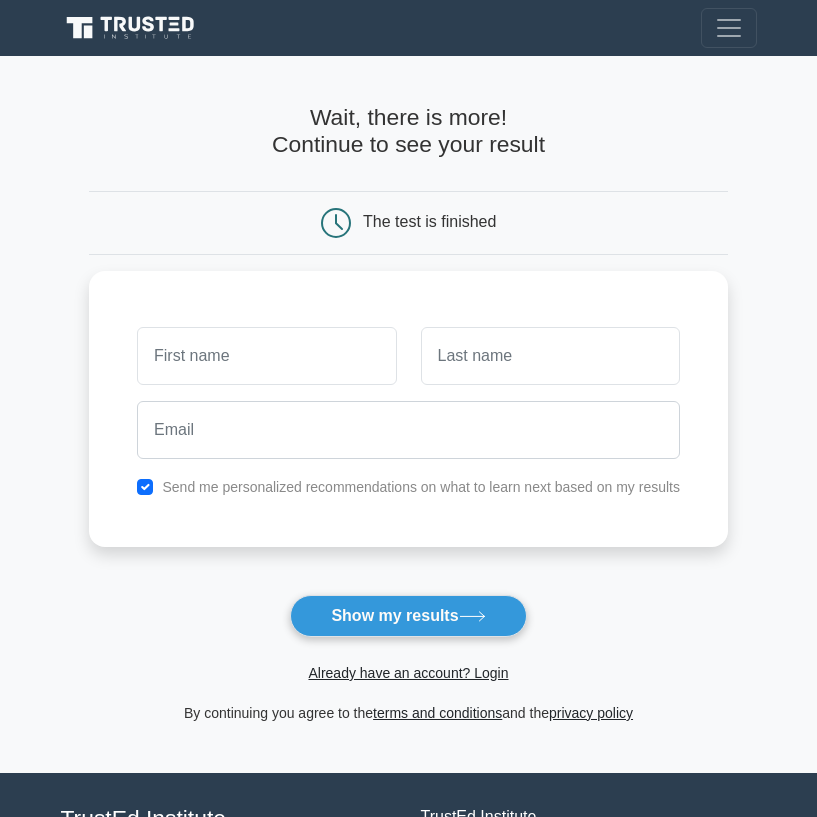 scroll, scrollTop: 0, scrollLeft: 0, axis: both 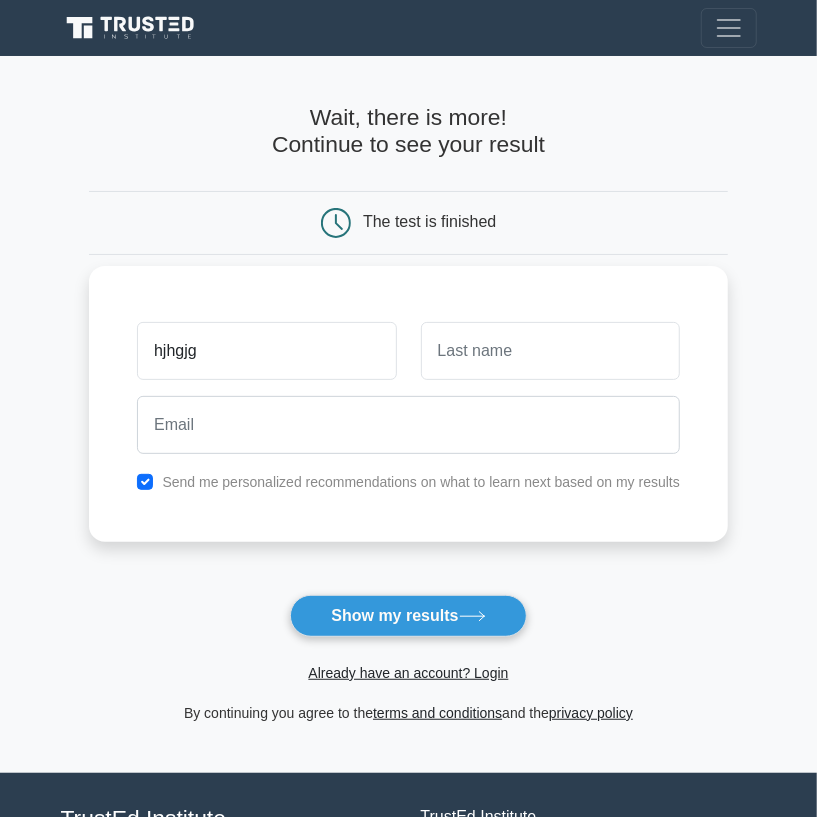 type on "hjhgjg" 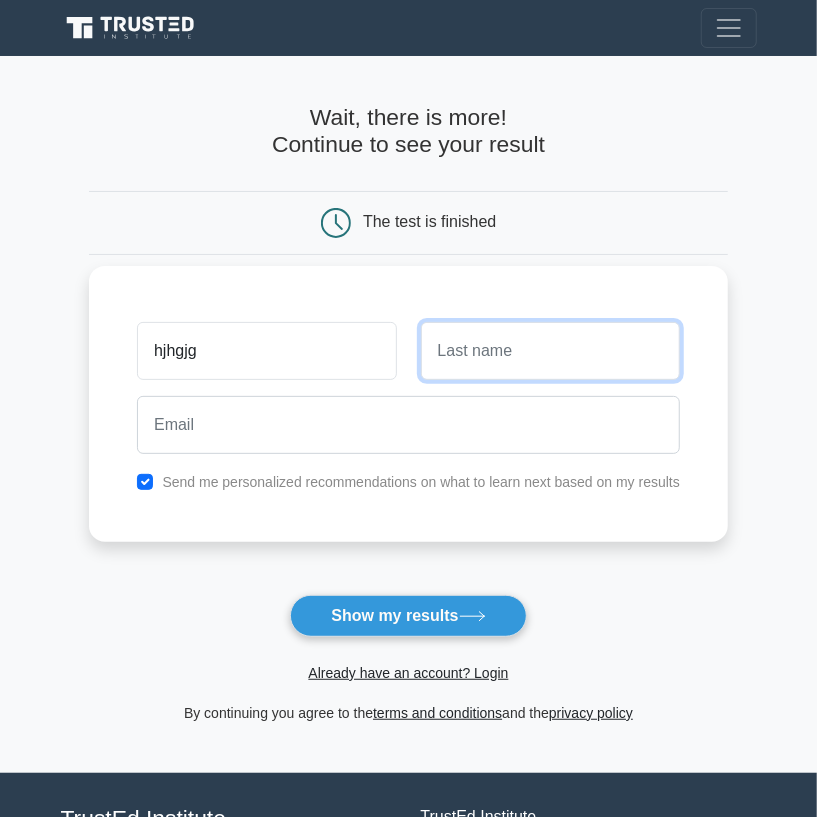 click at bounding box center (550, 351) 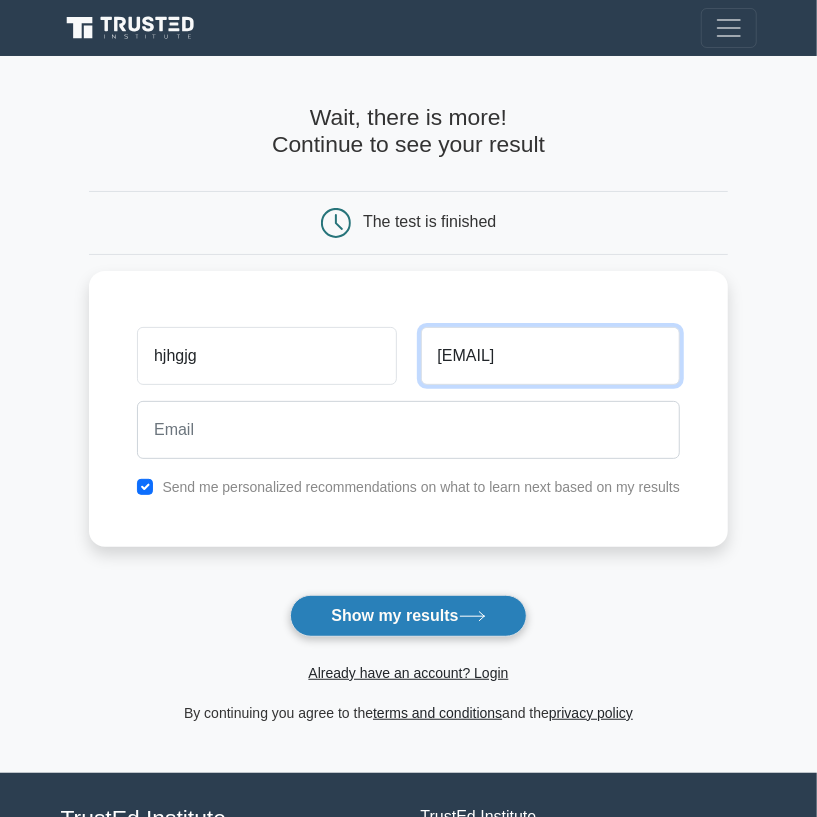 type on "kujhkjuh" 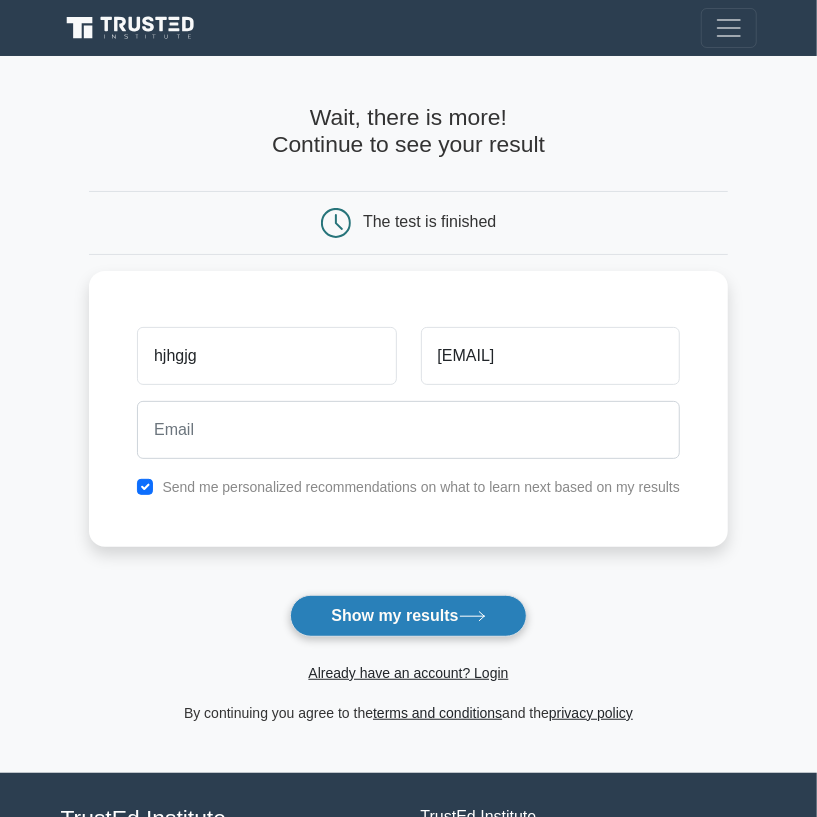 click on "Show my results" at bounding box center [408, 616] 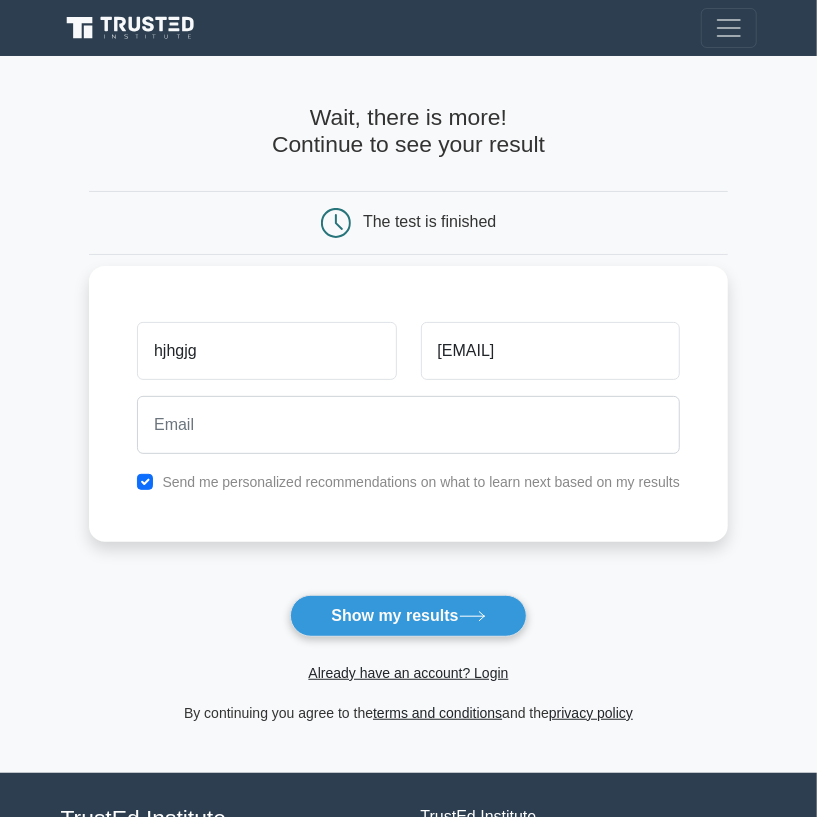 click on "Send me personalized recommendations on what to learn next based on my results" at bounding box center (421, 482) 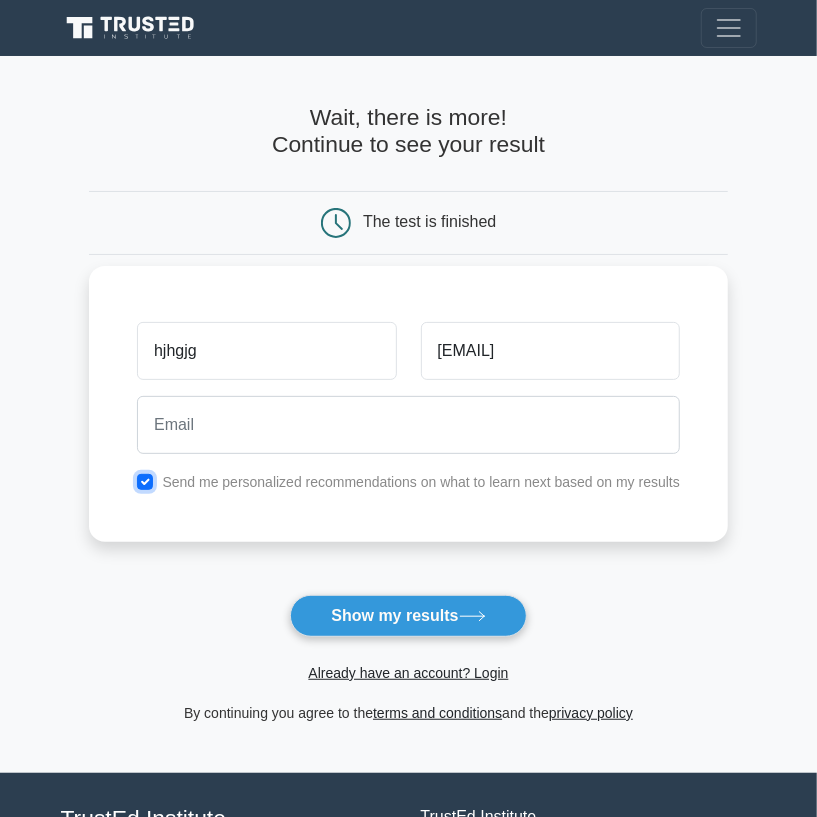 click at bounding box center [145, 482] 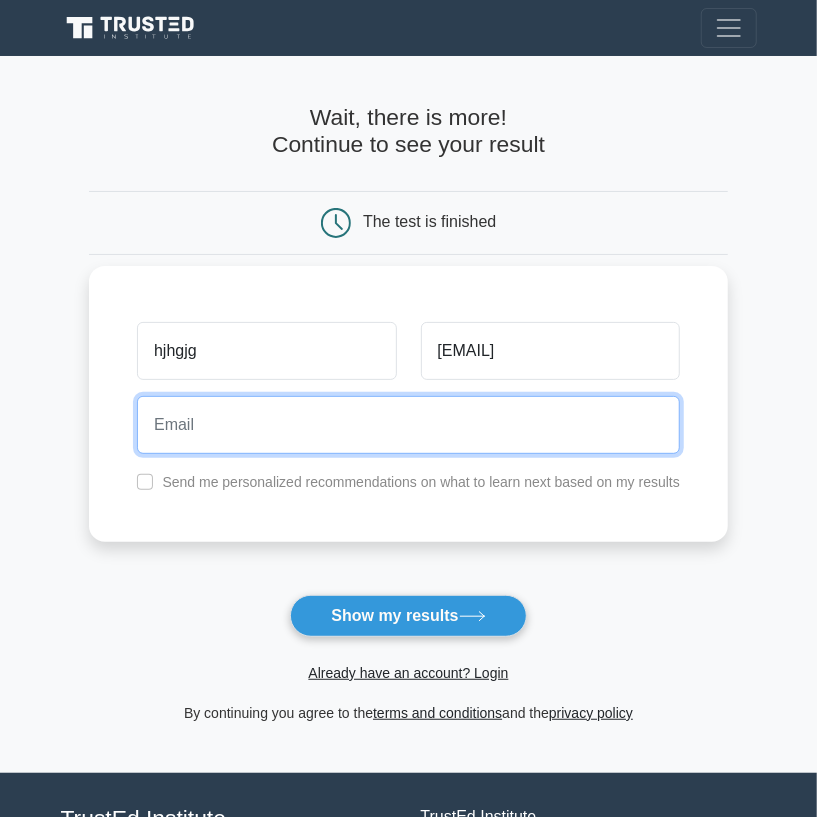 click at bounding box center (408, 425) 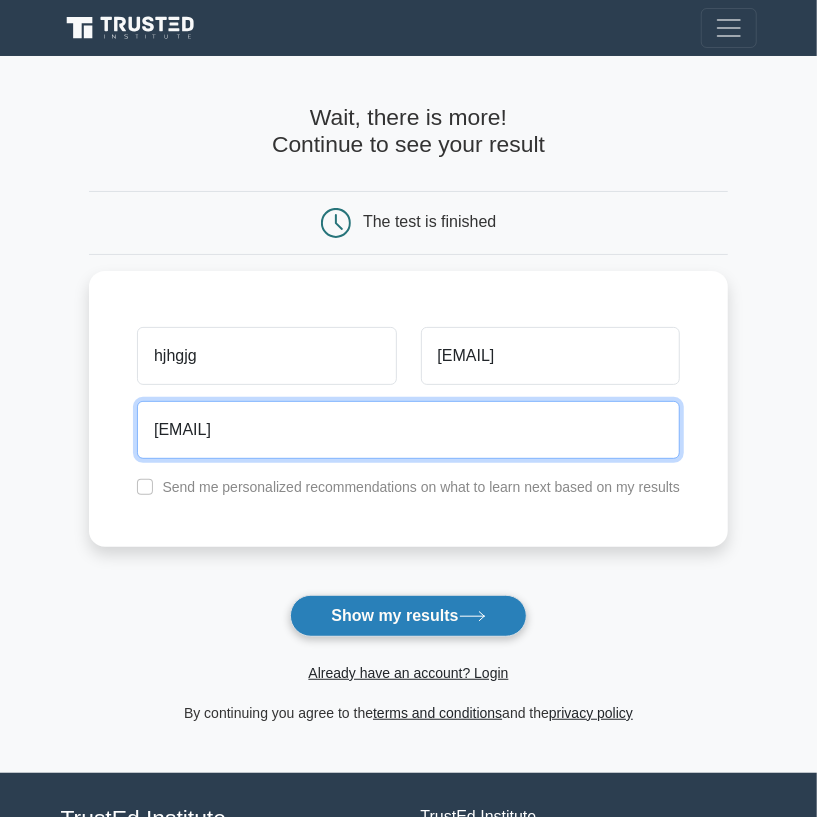 type on "sdfs@gmail.com" 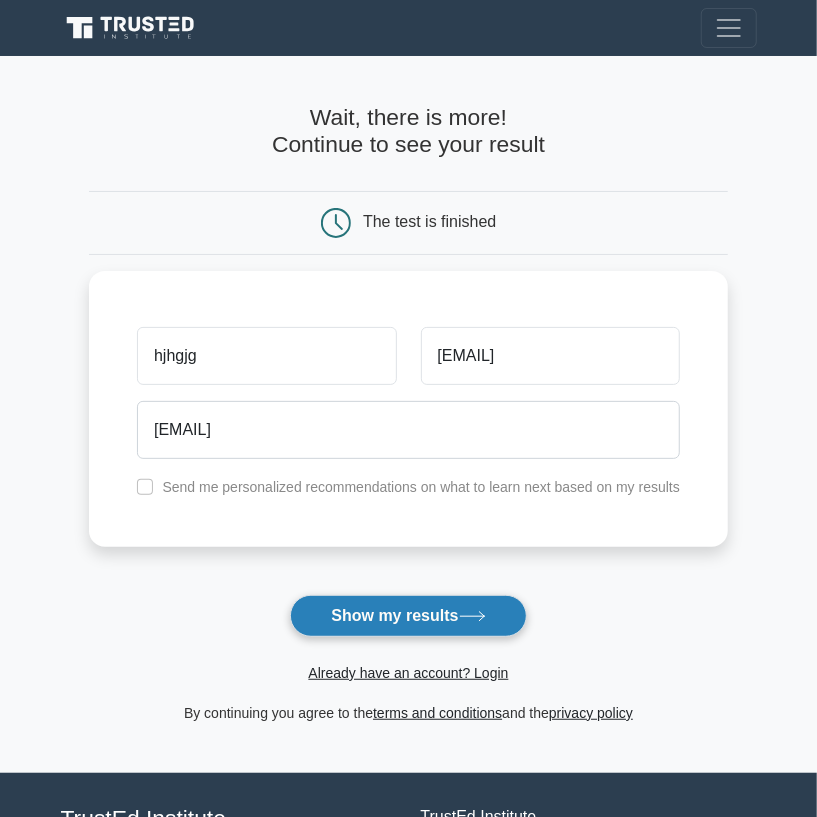 click on "Show my results" at bounding box center (408, 616) 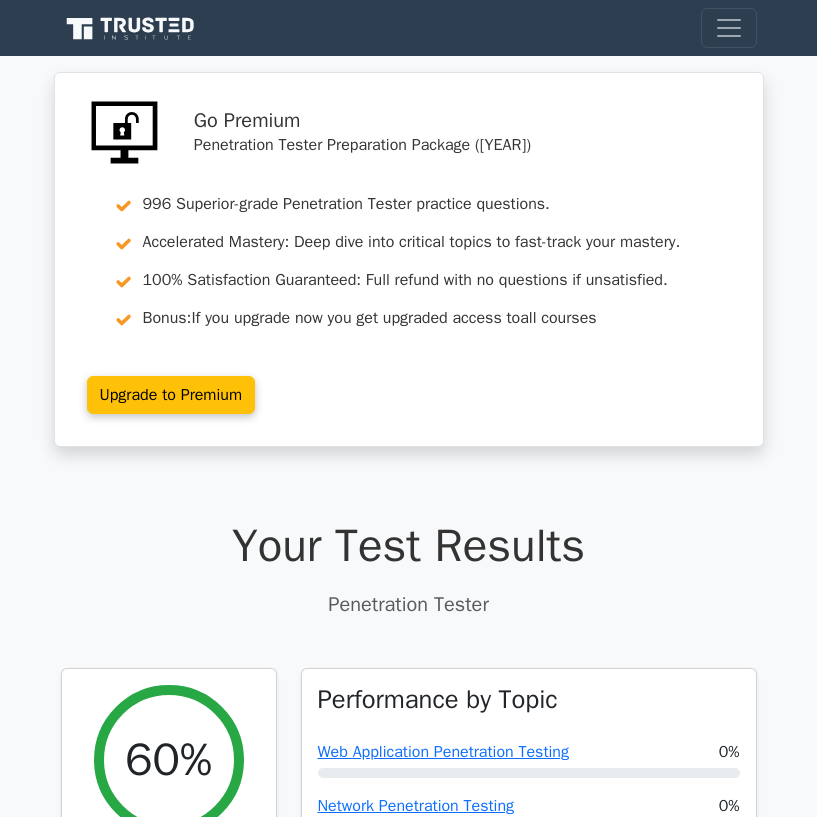 scroll, scrollTop: 0, scrollLeft: 0, axis: both 